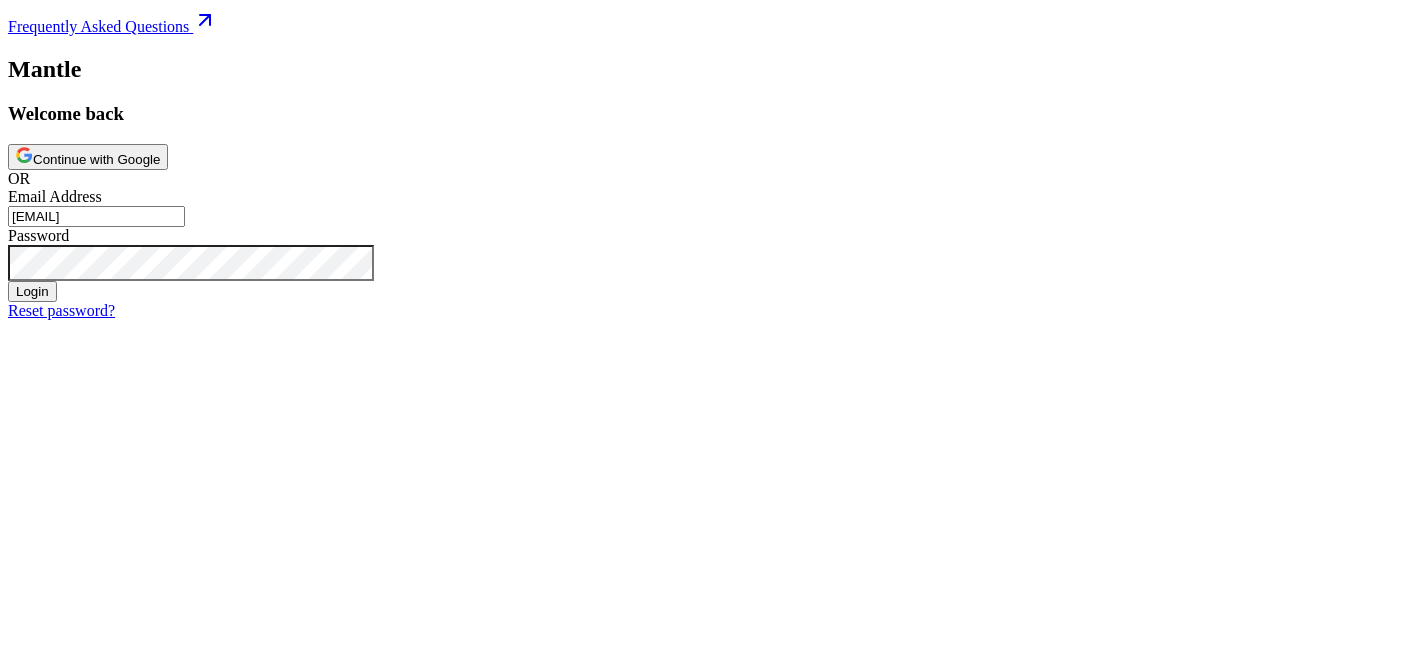 scroll, scrollTop: 0, scrollLeft: 0, axis: both 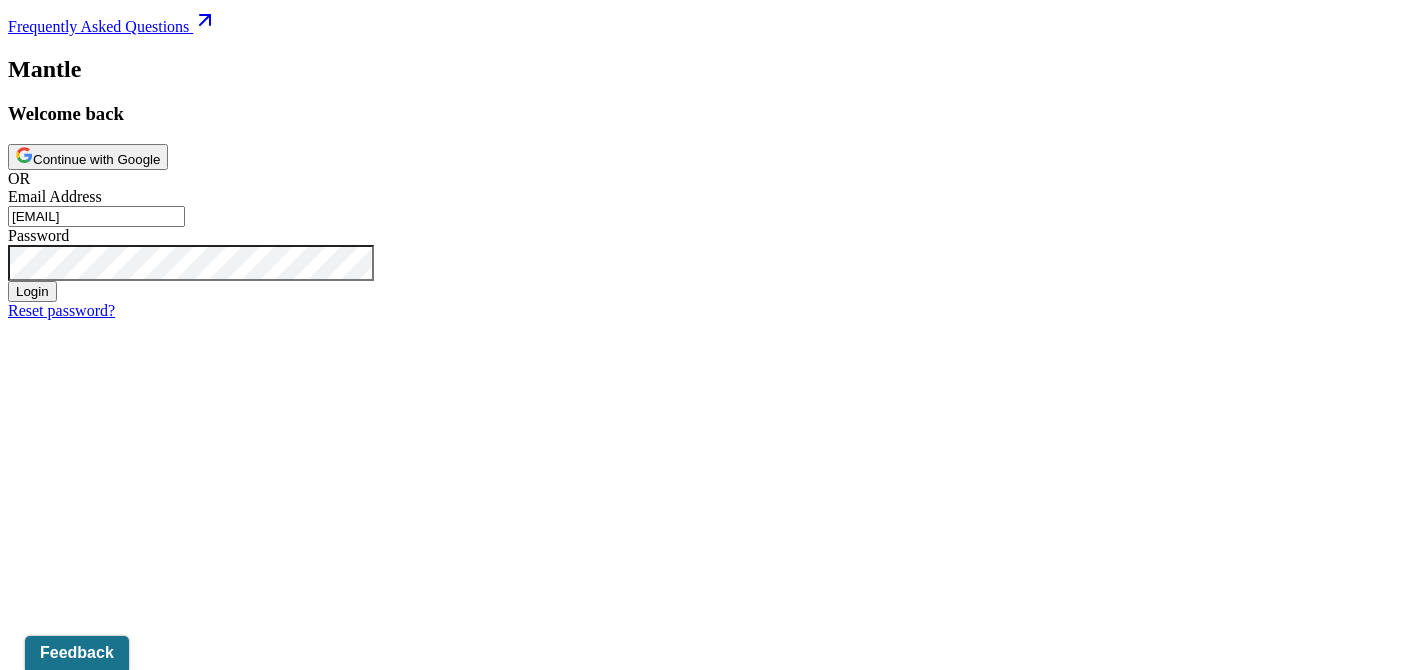 click on "Continue with Google" at bounding box center [88, 157] 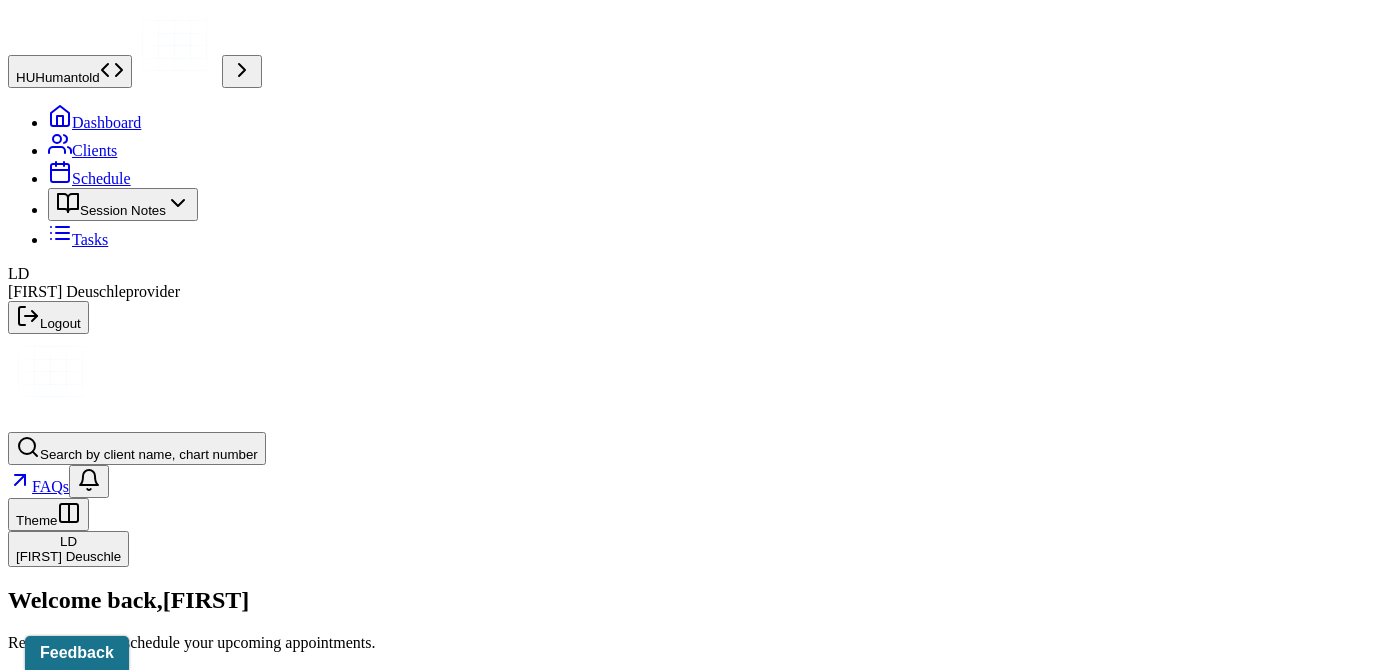 scroll, scrollTop: 443, scrollLeft: 0, axis: vertical 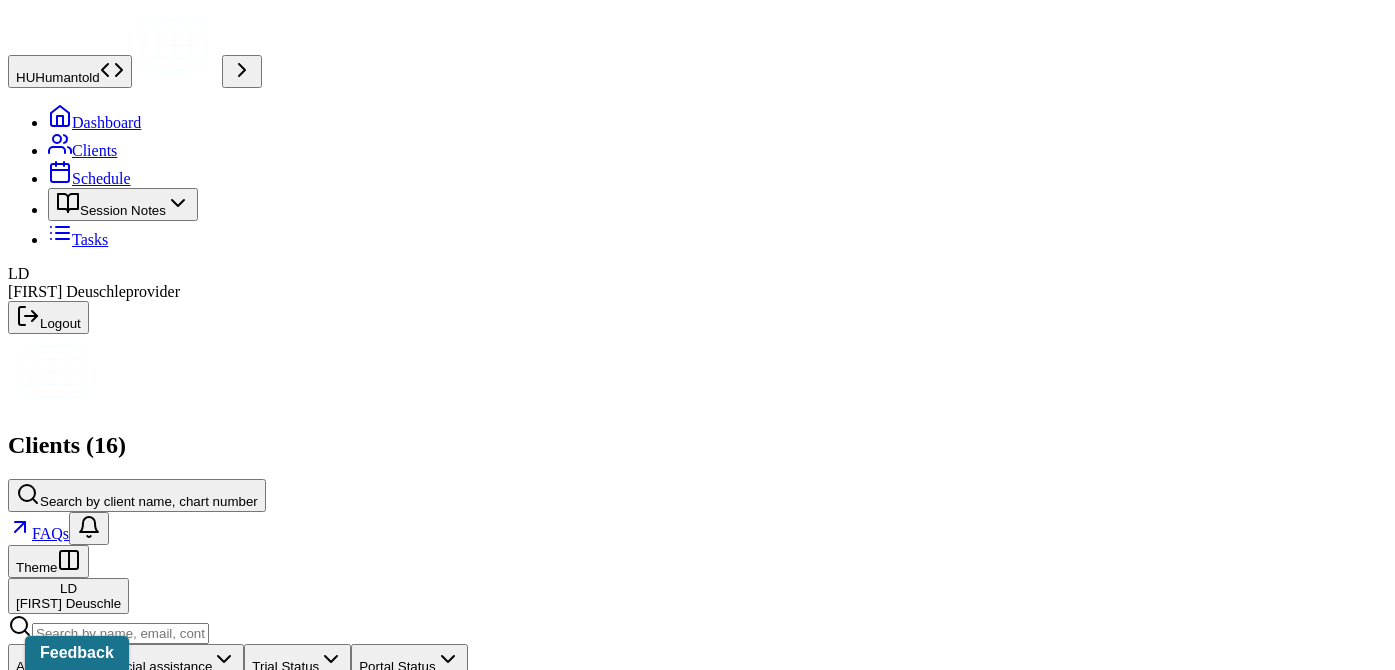 click on "ABCE611" at bounding box center [185, 756] 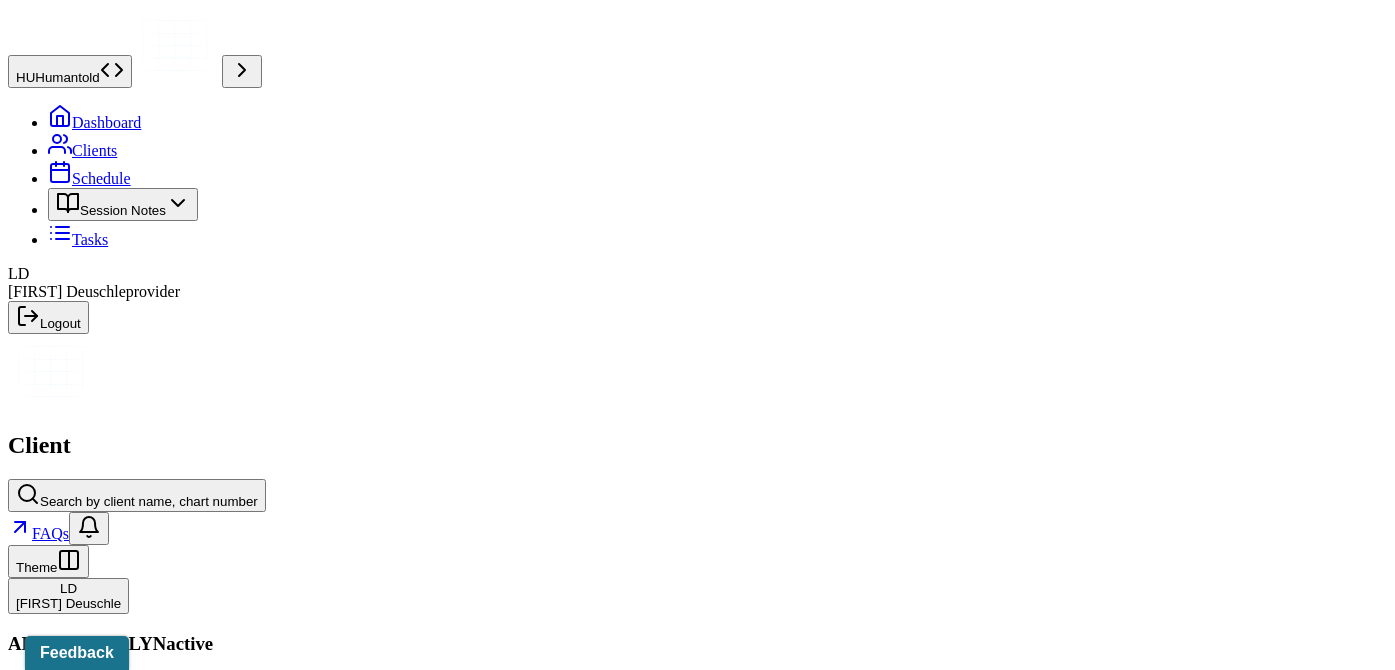 scroll, scrollTop: 256, scrollLeft: 0, axis: vertical 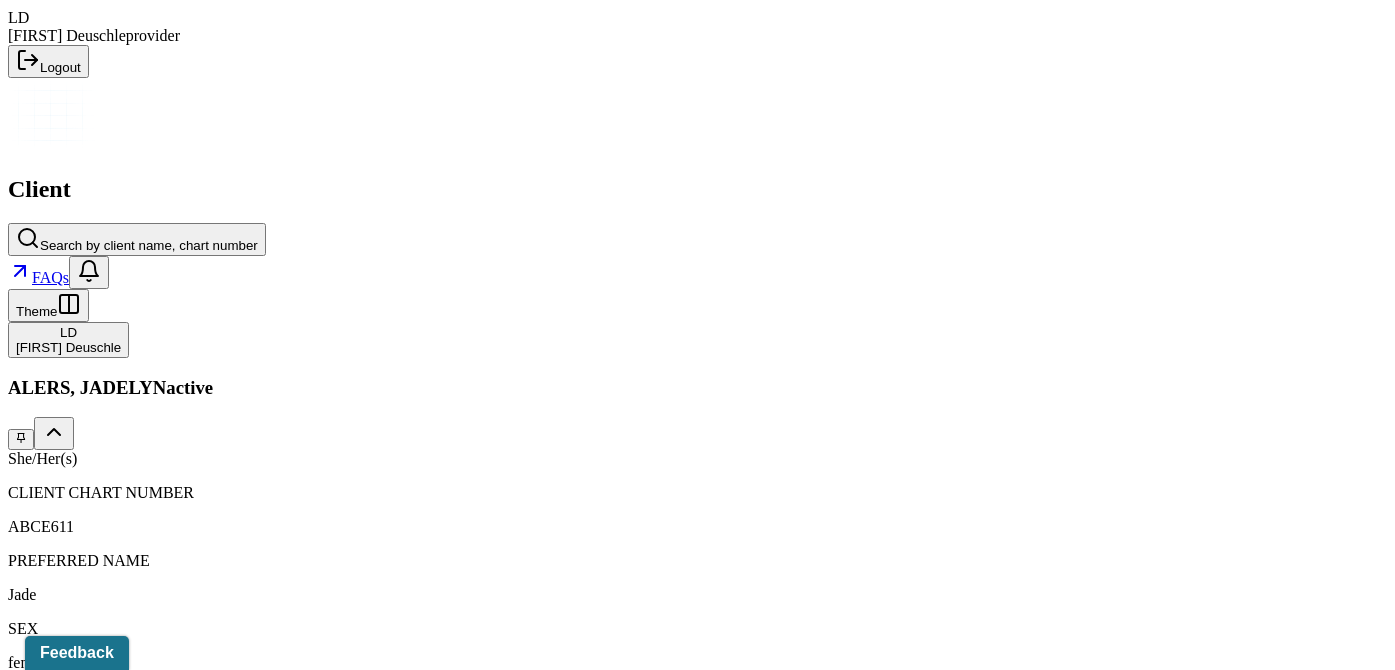 click on "Tasks" at bounding box center [368, 1888] 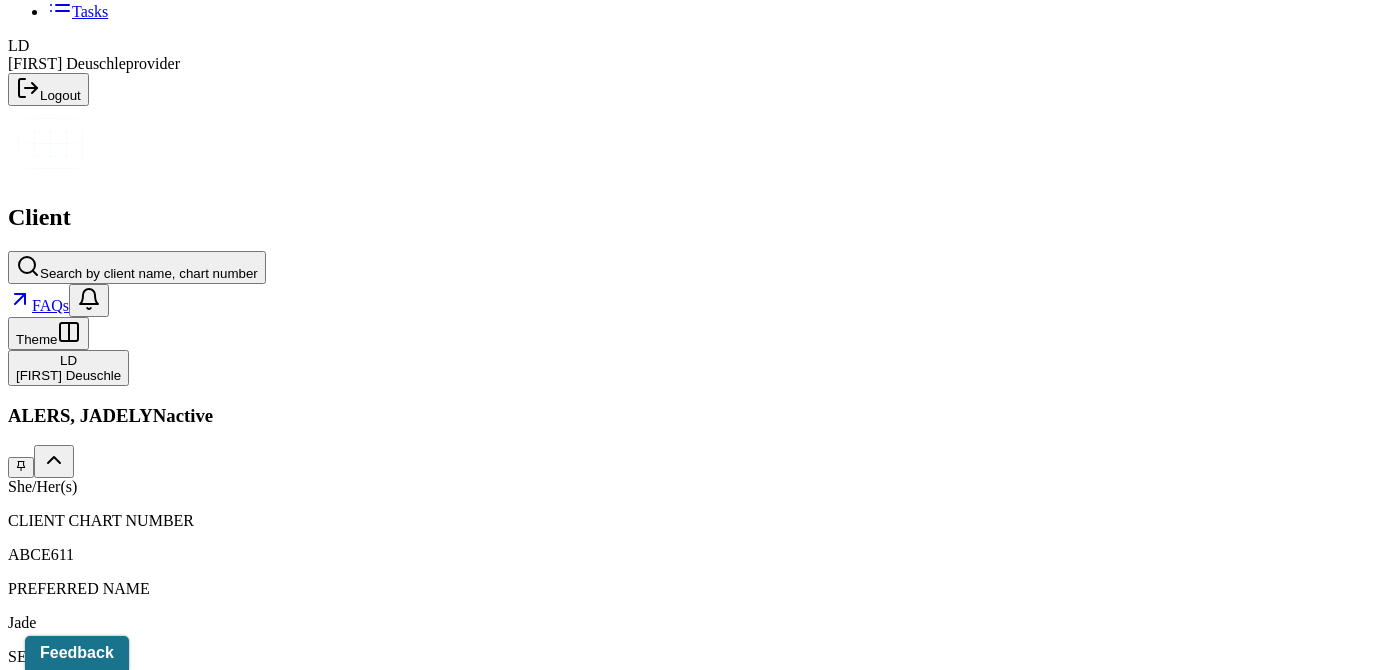 click on "All Tasks" at bounding box center (142, 1937) 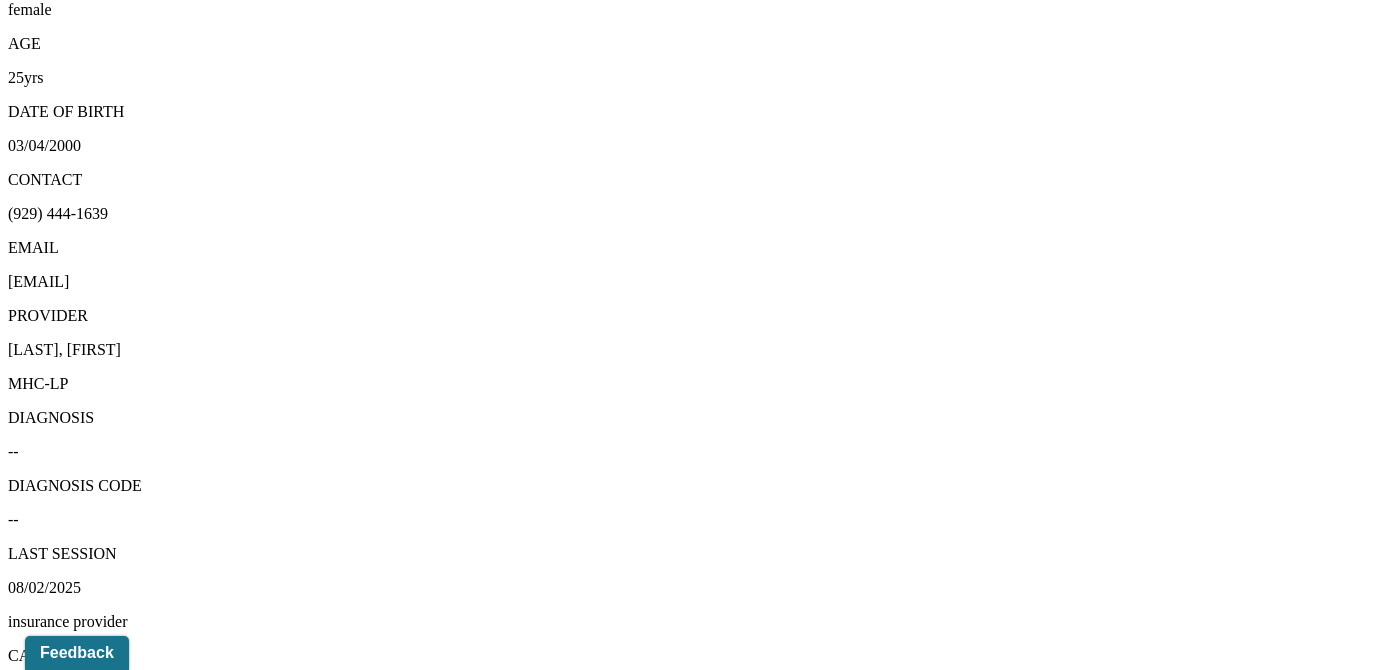 scroll, scrollTop: 0, scrollLeft: 0, axis: both 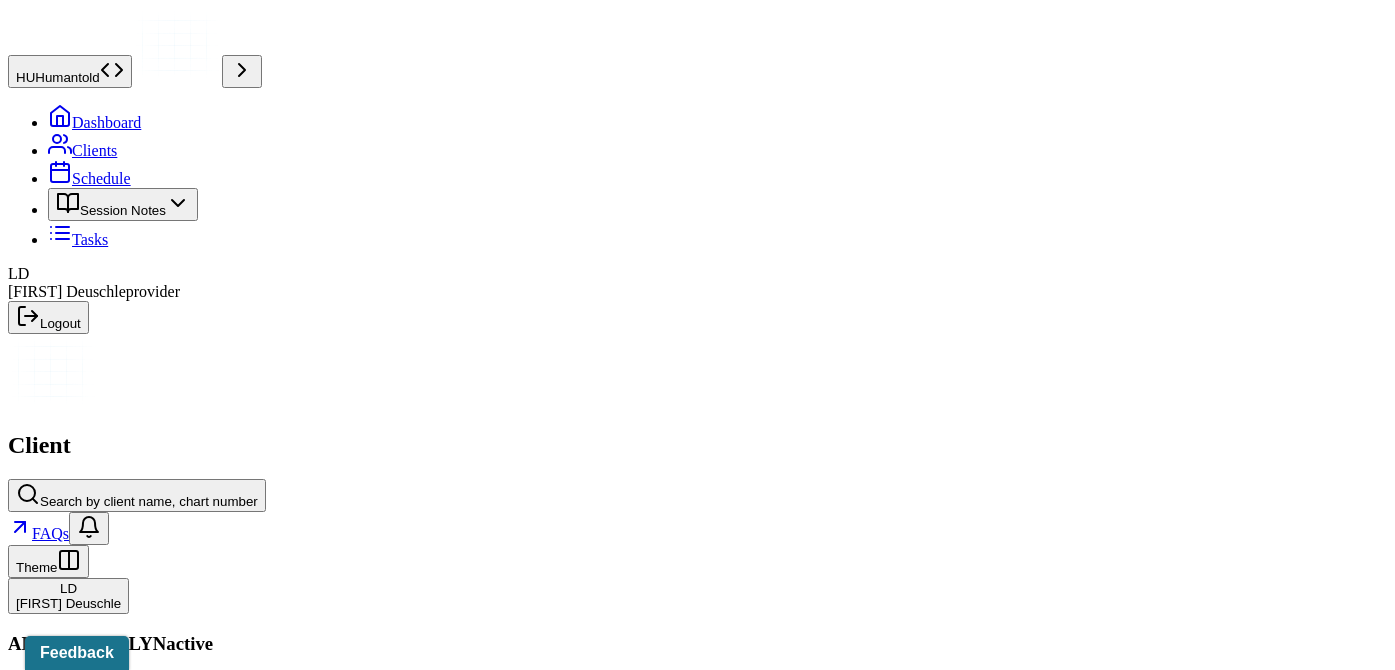 click on "Session Notes" at bounding box center [123, 204] 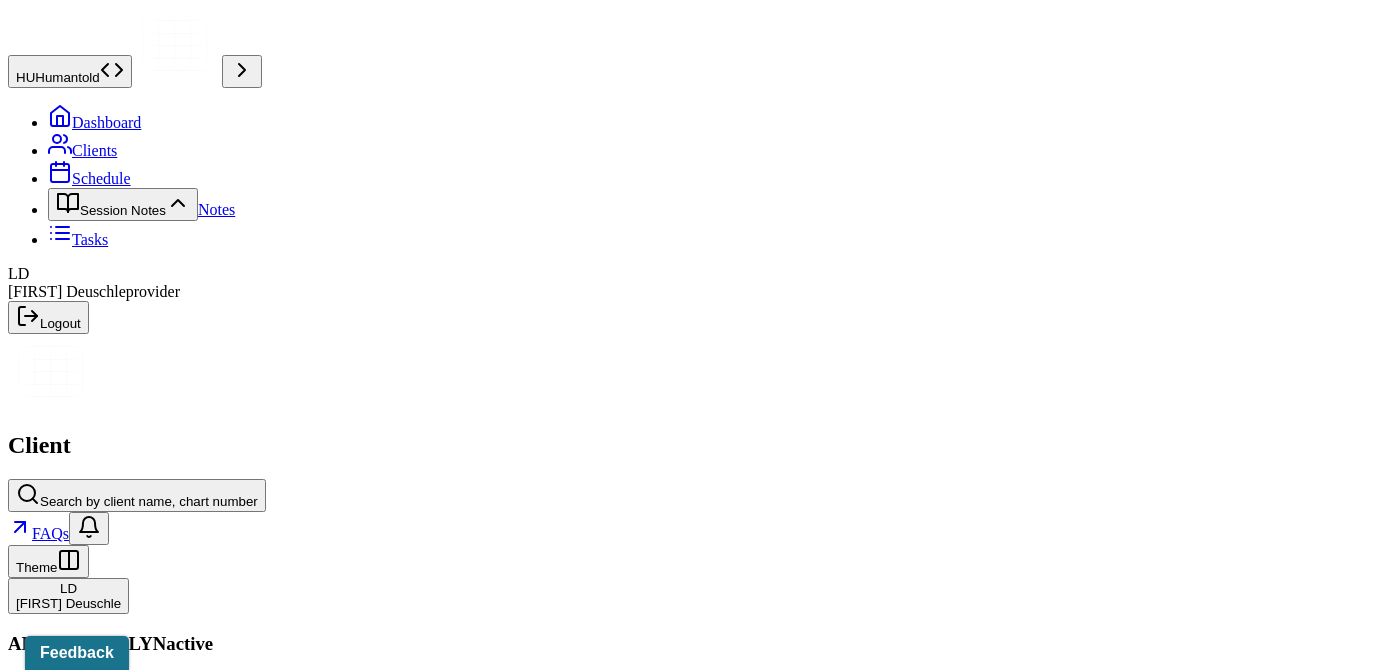 click on "Notes" at bounding box center (216, 209) 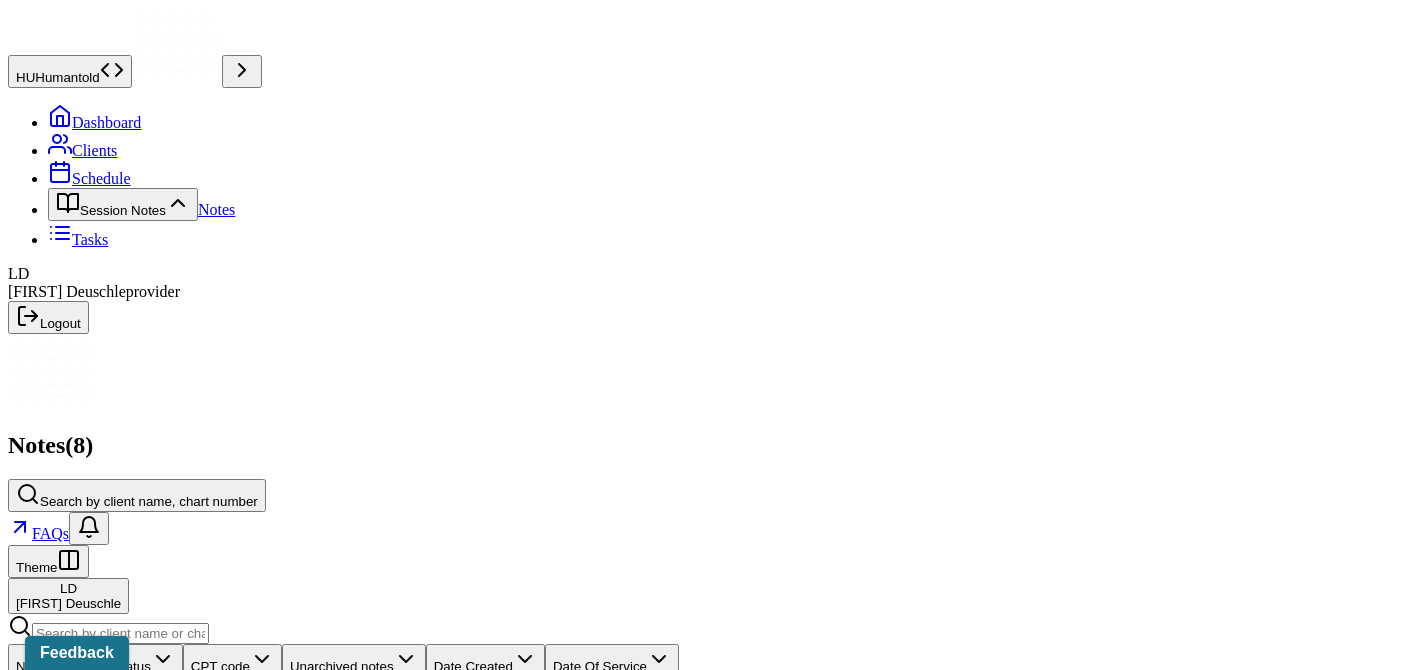 click on "ALERS, JADELYN" at bounding box center [405, 748] 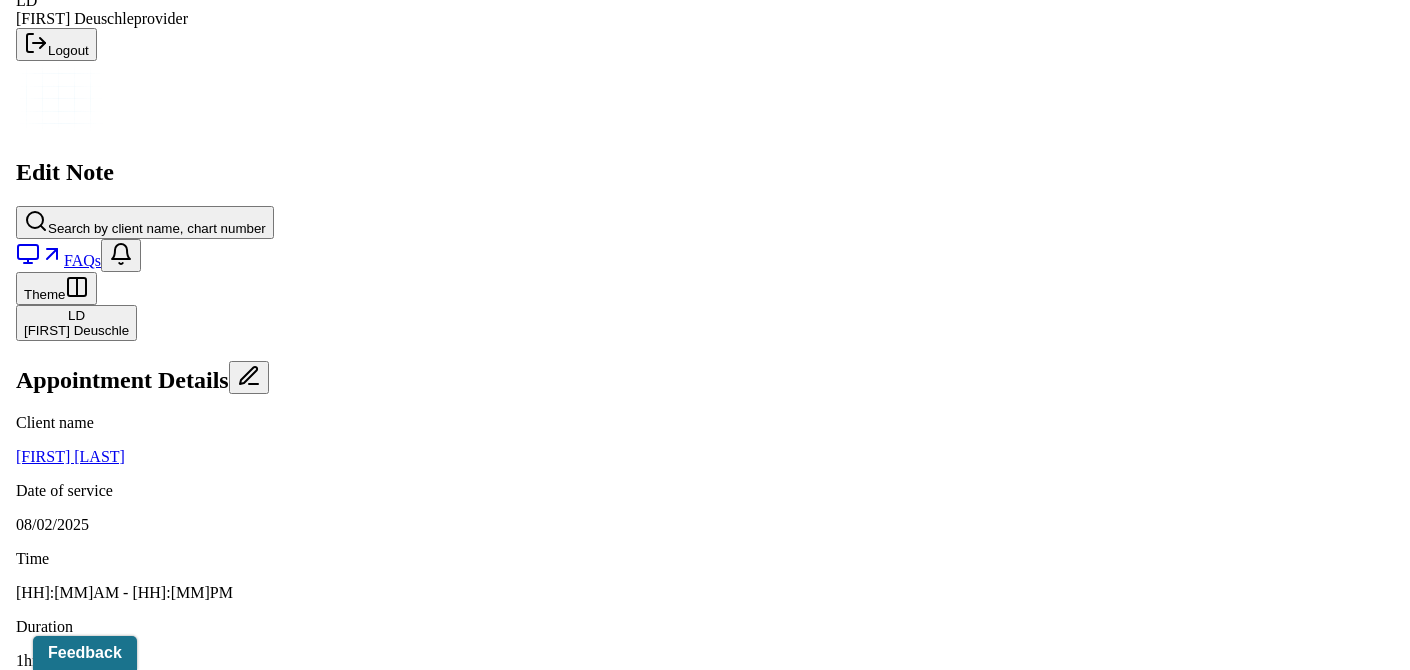 scroll, scrollTop: 0, scrollLeft: 0, axis: both 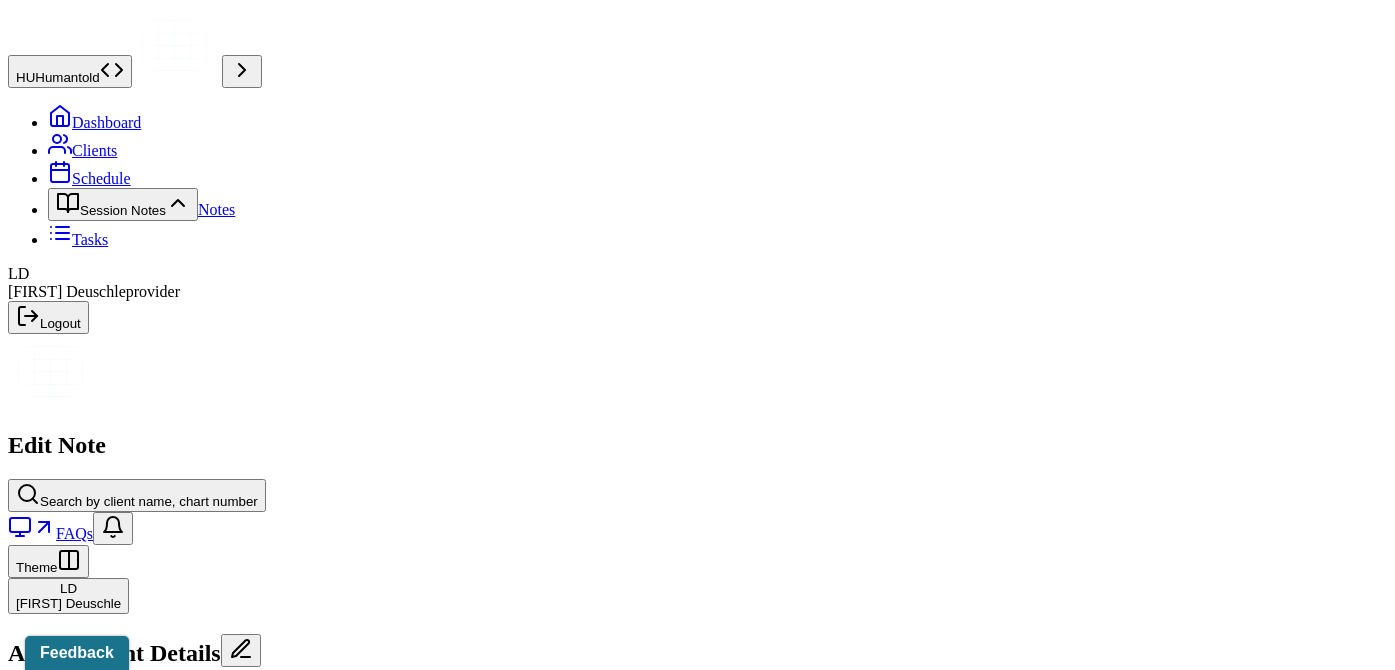 click on "08/02/2025" at bounding box center (697, 798) 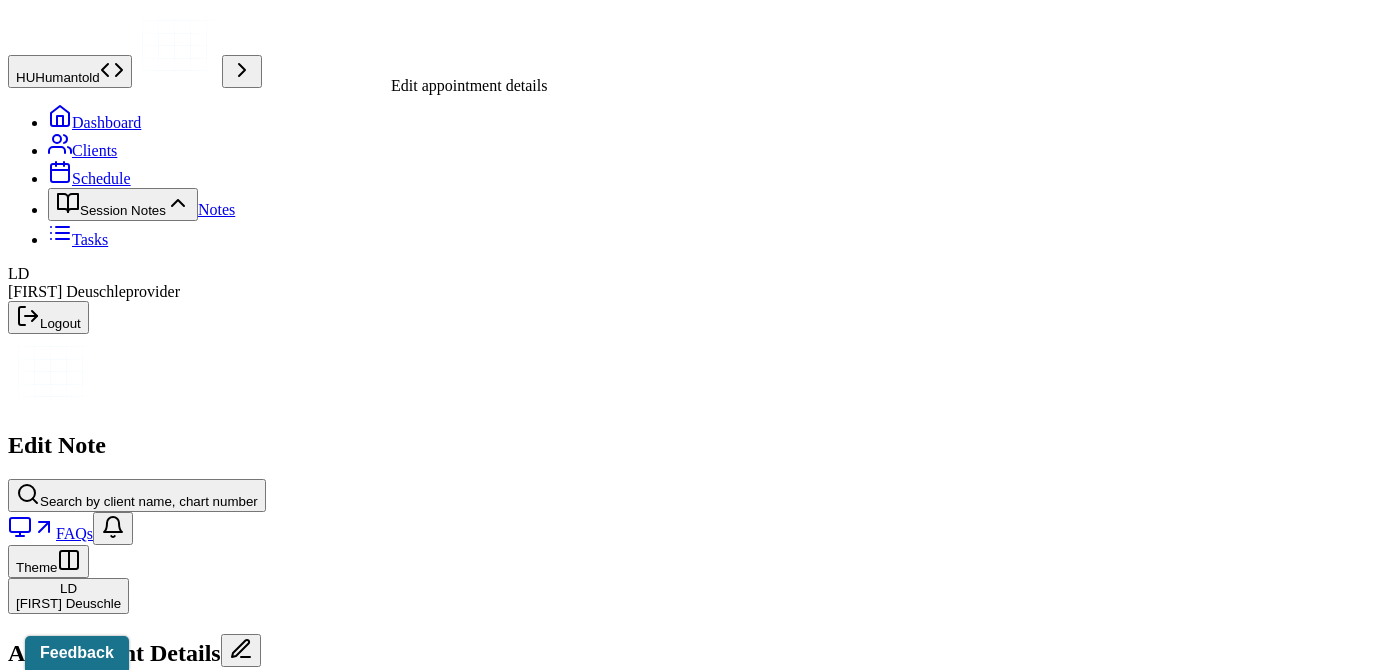 click at bounding box center (241, 650) 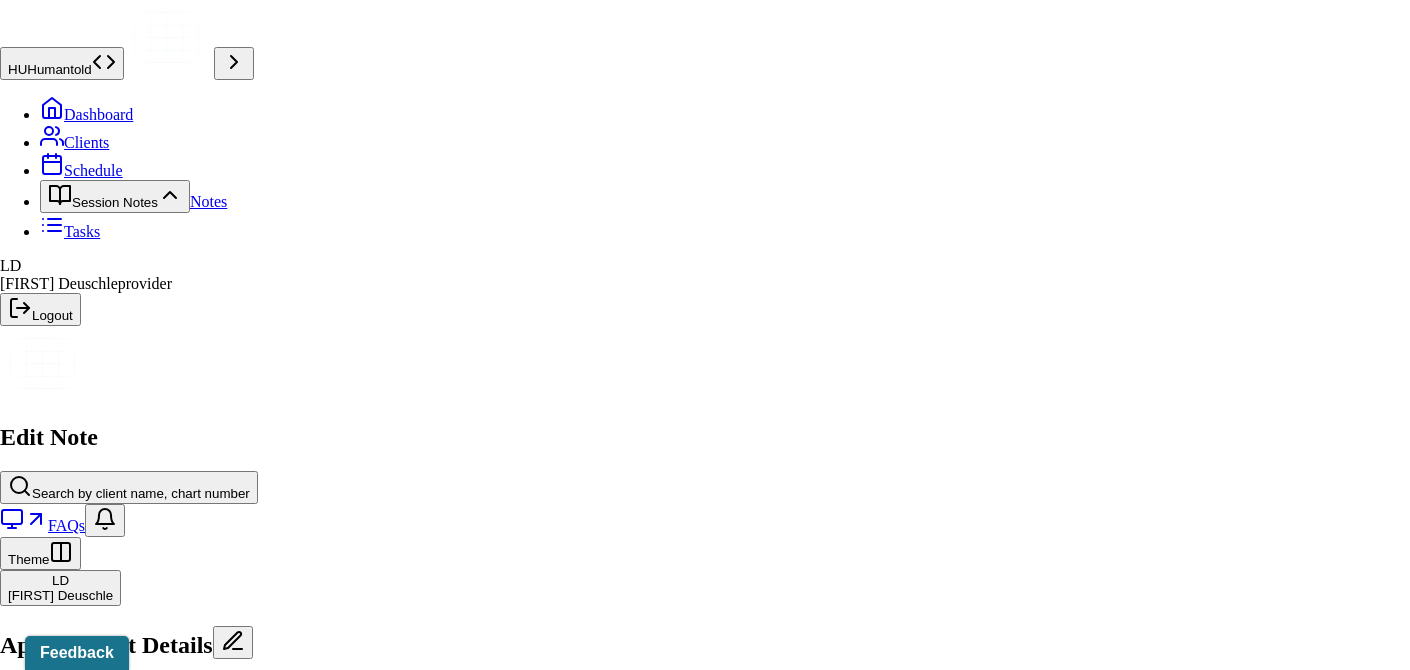 click on "[MONTH] [DAY], [YEAR]" at bounding box center (88, 5165) 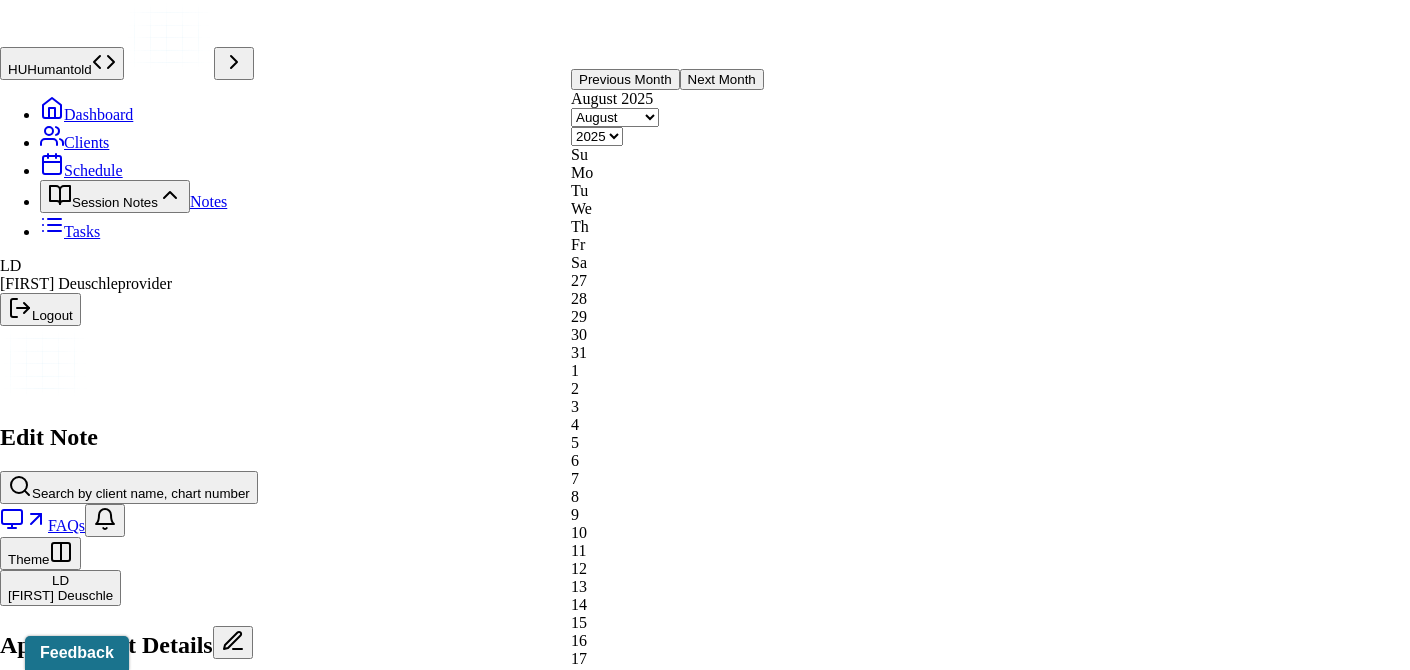 click on "3" at bounding box center [667, 407] 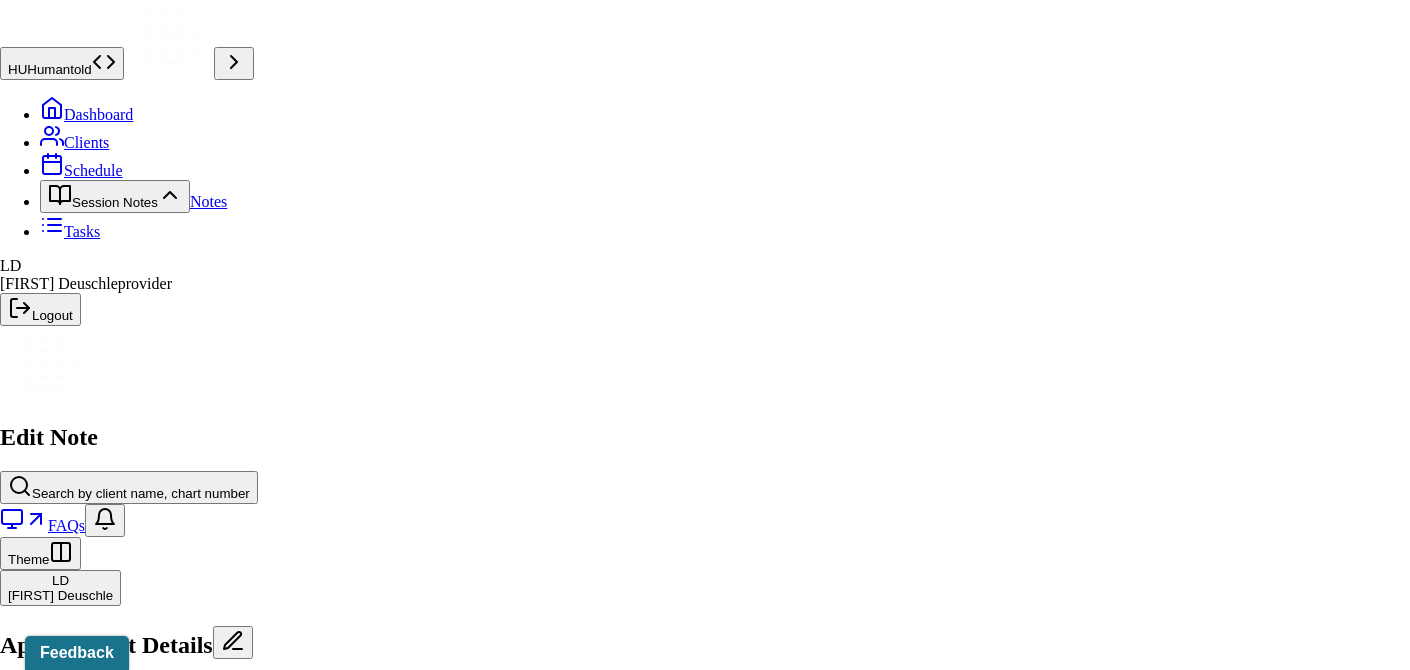 click on "11:00" at bounding box center (44, 5188) 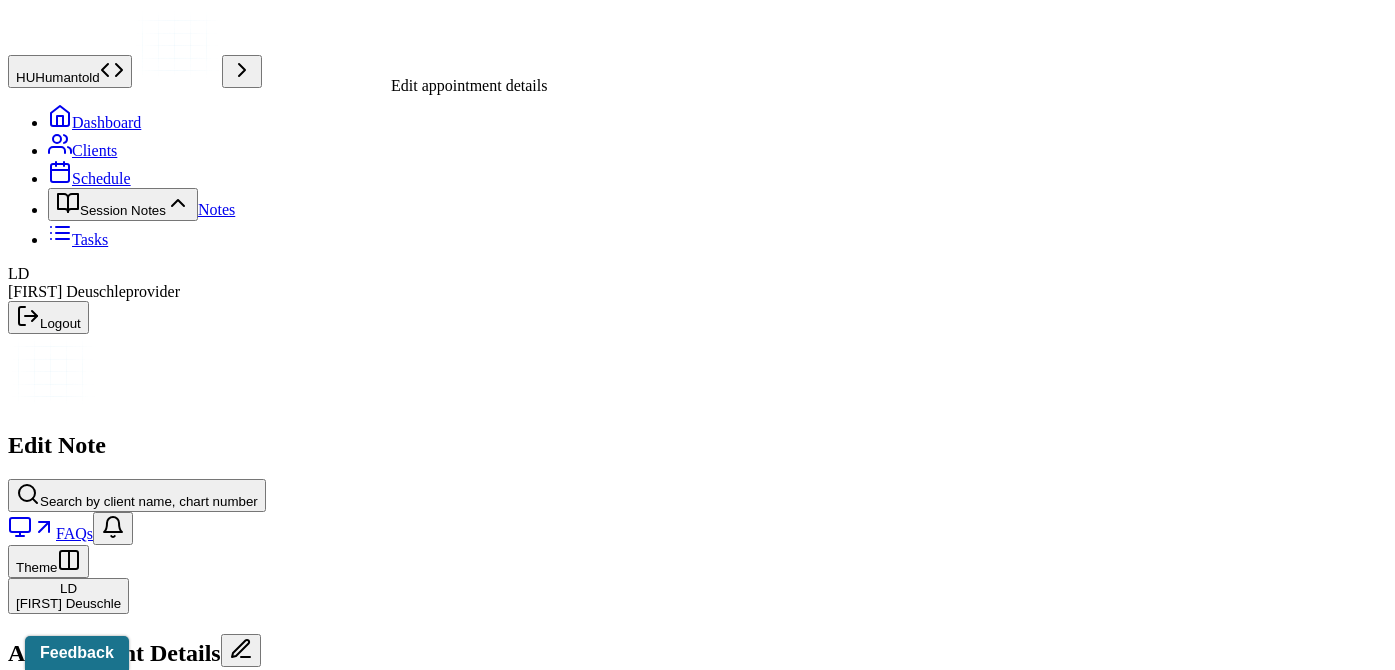 click 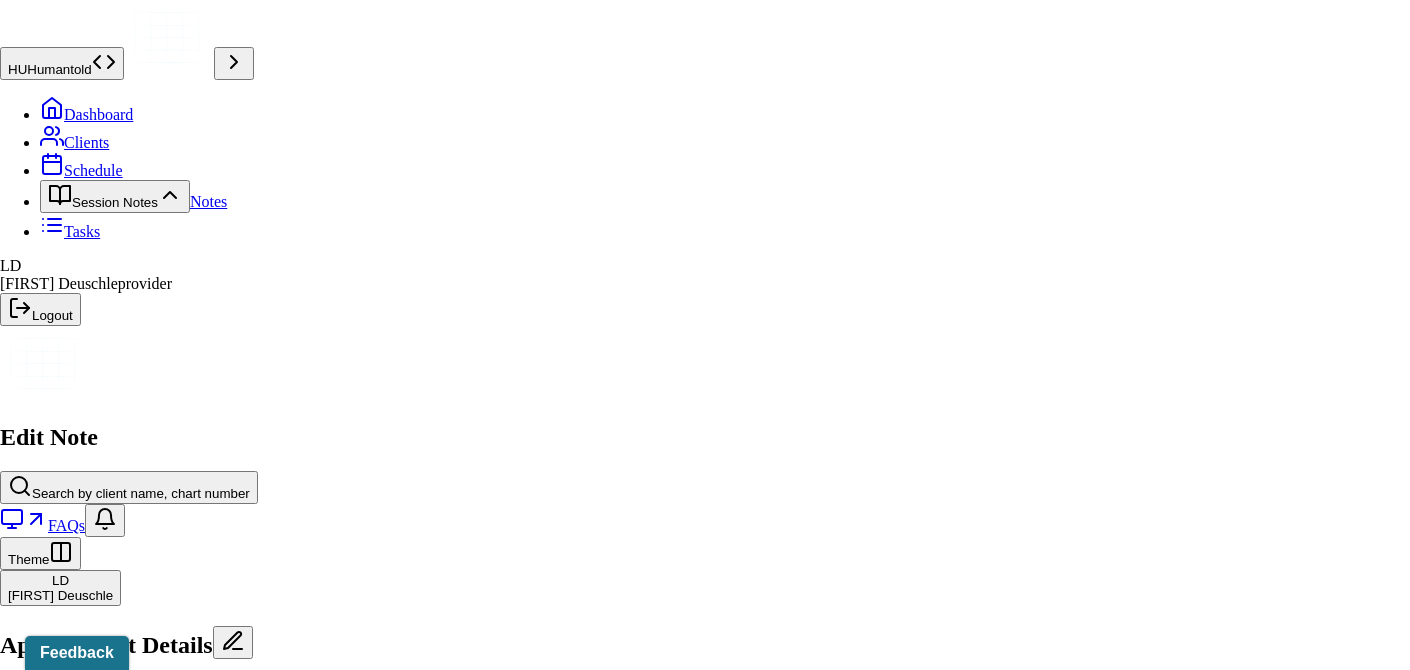 click on "01:00" at bounding box center [44, 5234] 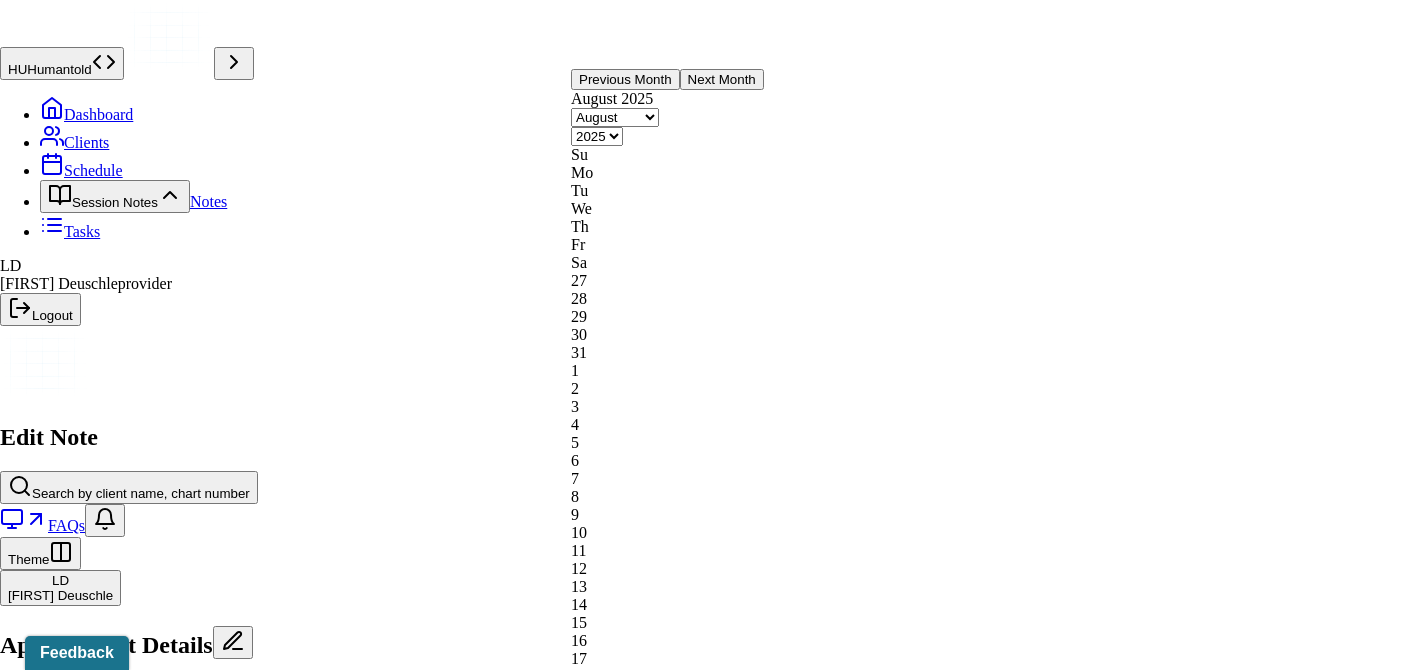 click on "3" at bounding box center [667, 407] 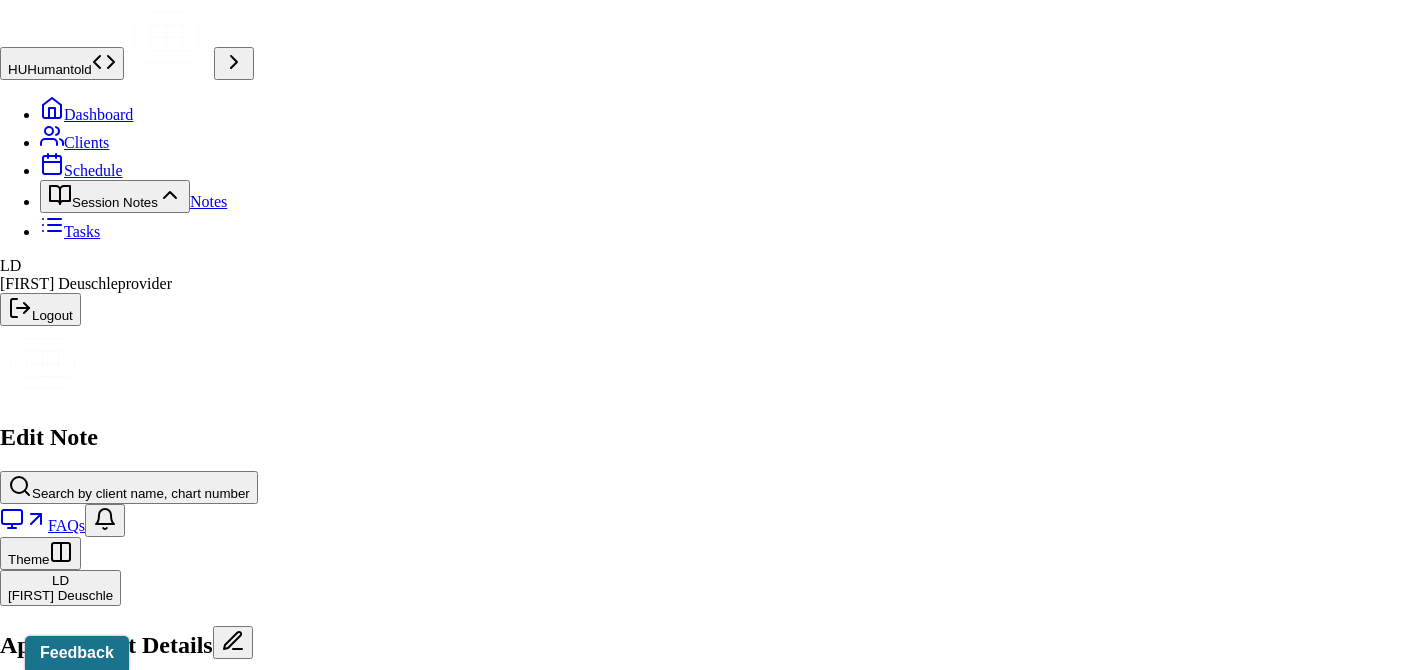 click on "Save" at bounding box center [81, 5252] 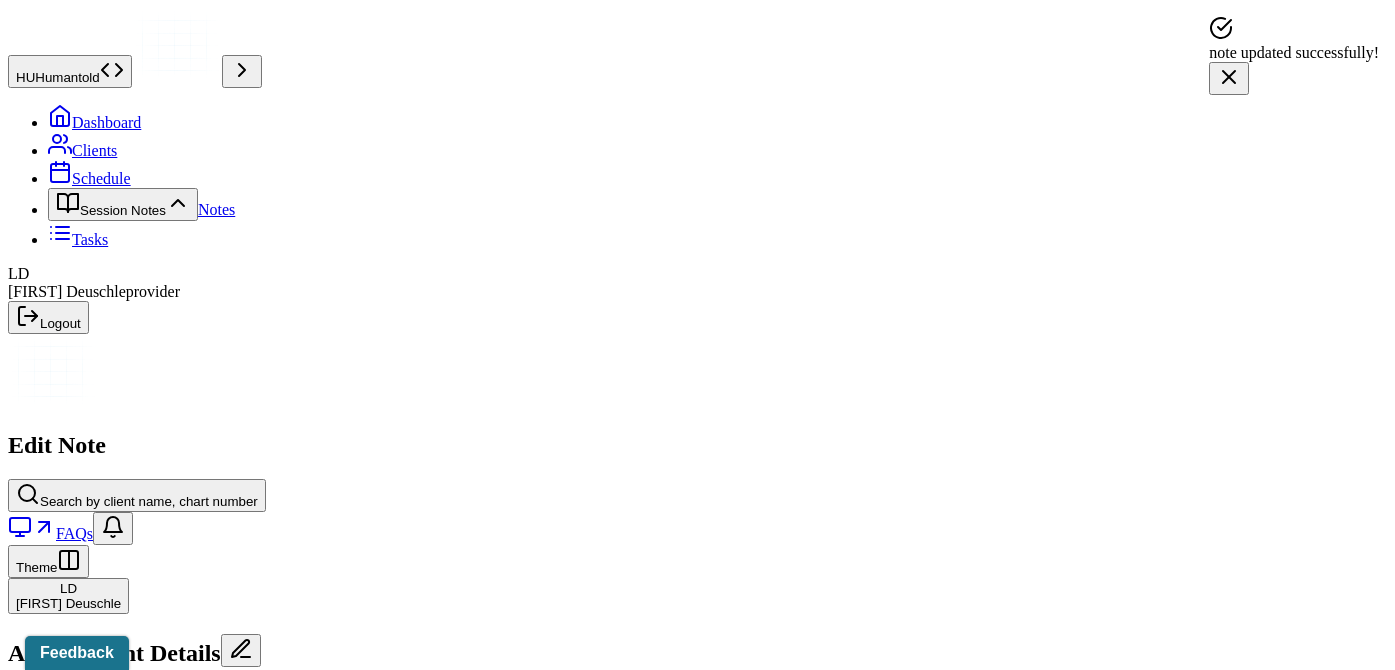 click on "Save as draft" at bounding box center (55, 4900) 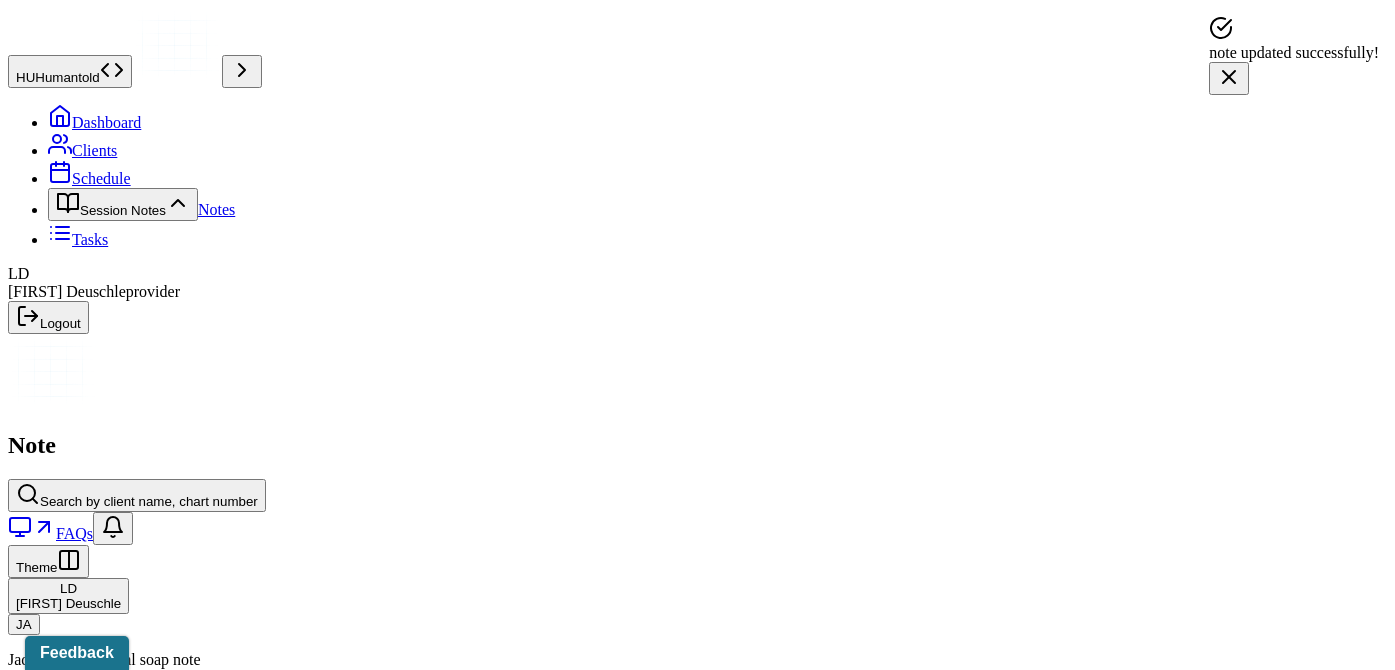 click on "Dashboard" at bounding box center (94, 122) 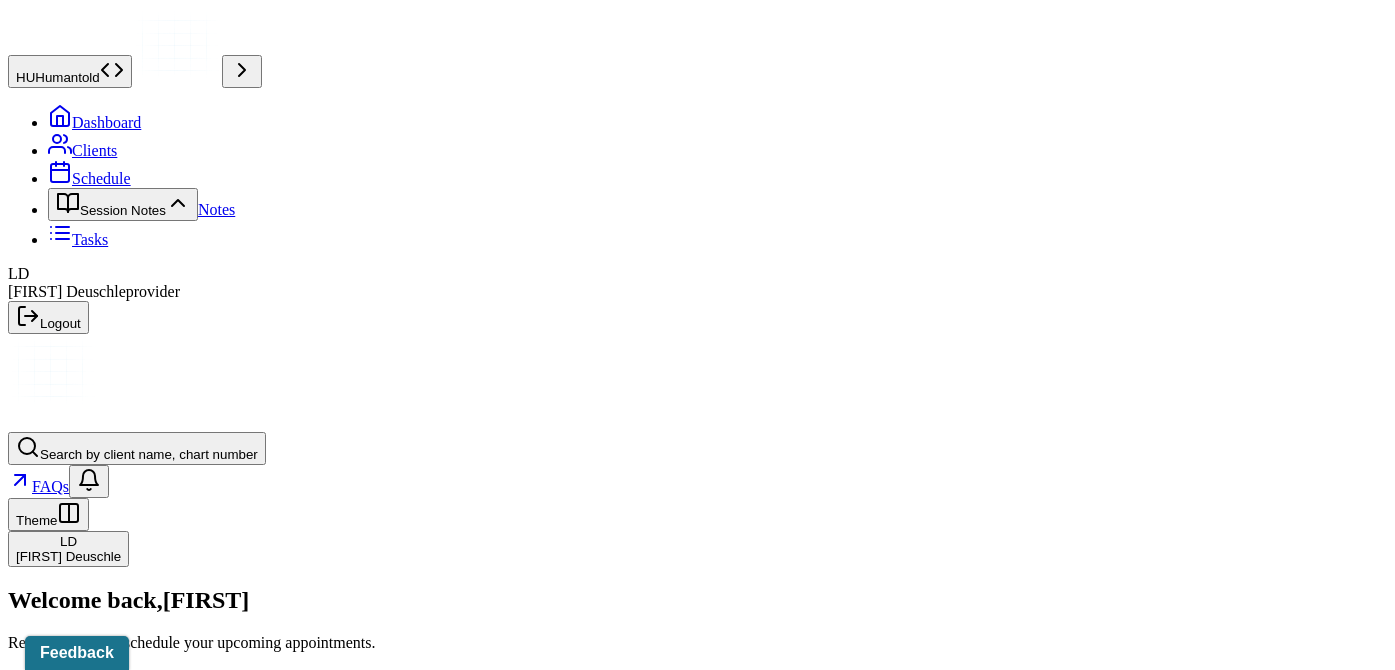 click on "Notes" at bounding box center [216, 209] 